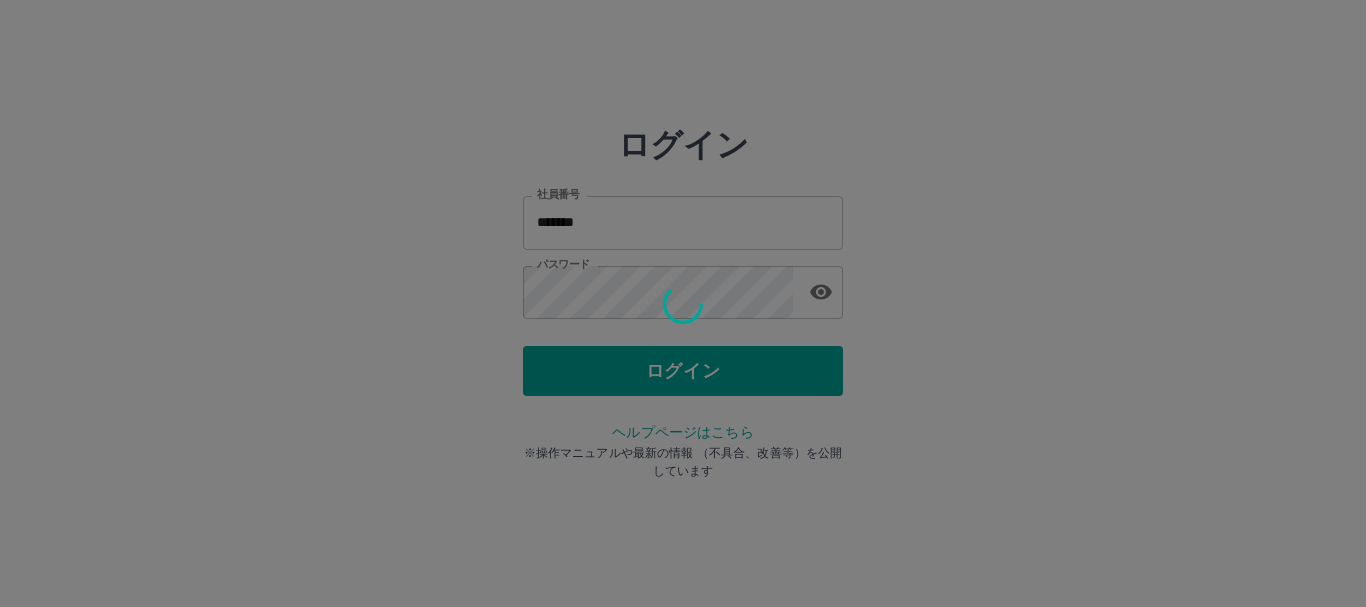 scroll, scrollTop: 0, scrollLeft: 0, axis: both 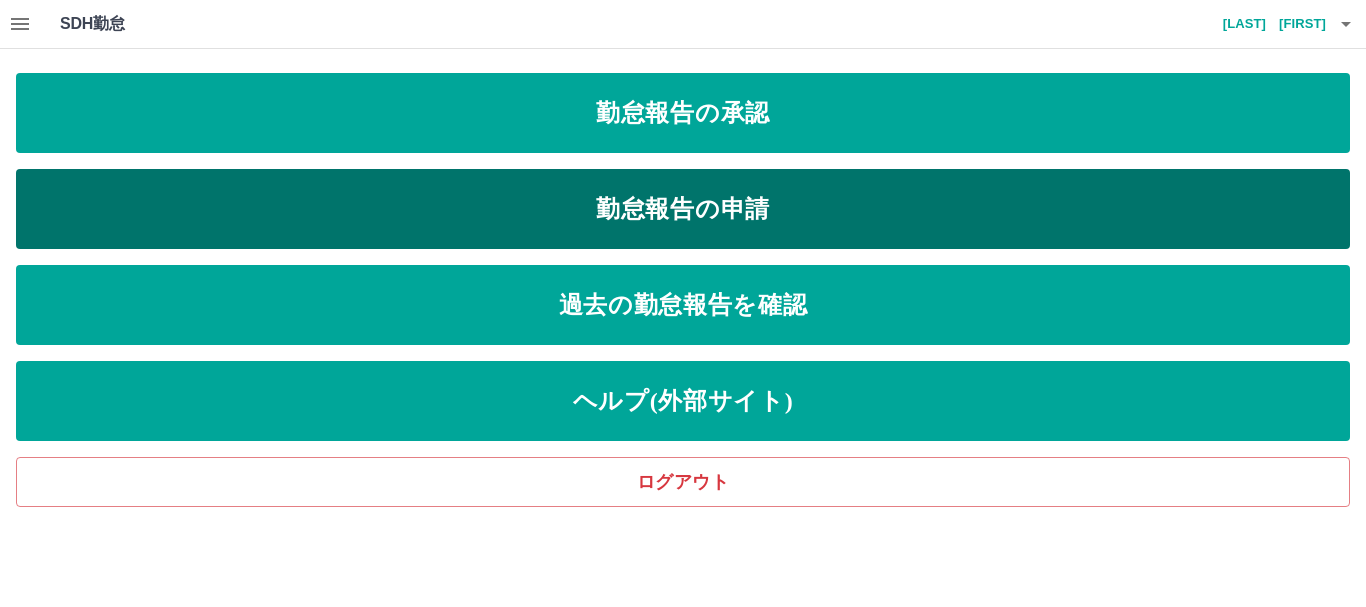 click on "勤怠報告の申請" at bounding box center (683, 209) 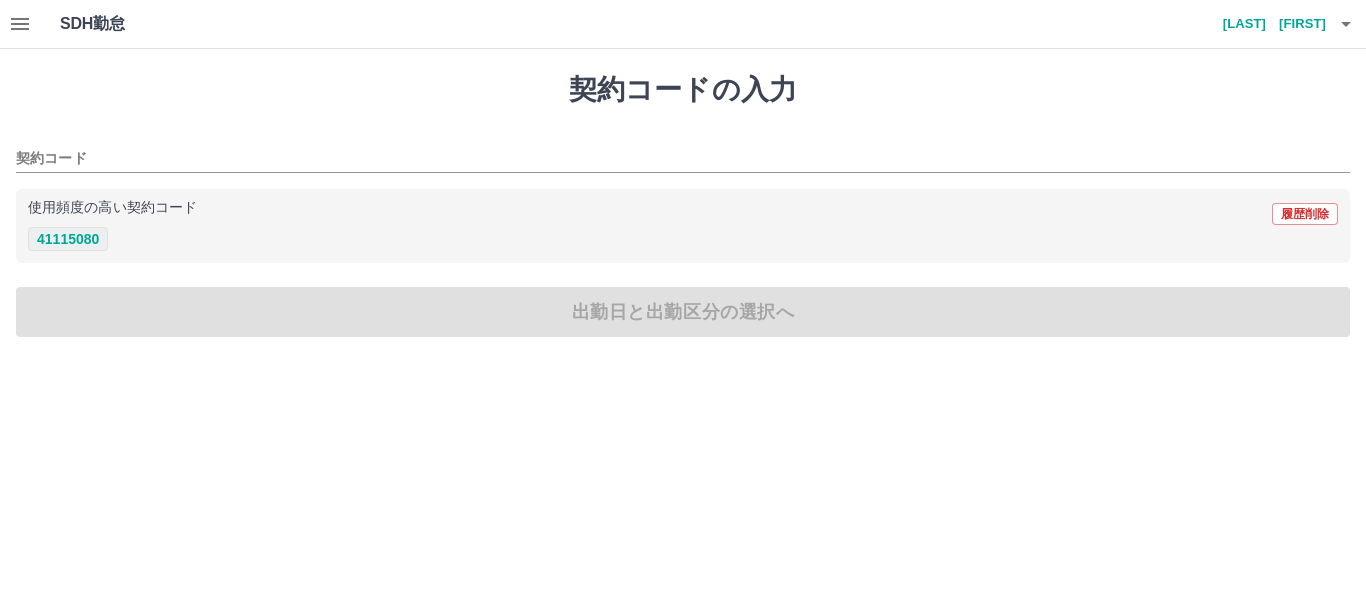 click on "41115080" at bounding box center (68, 239) 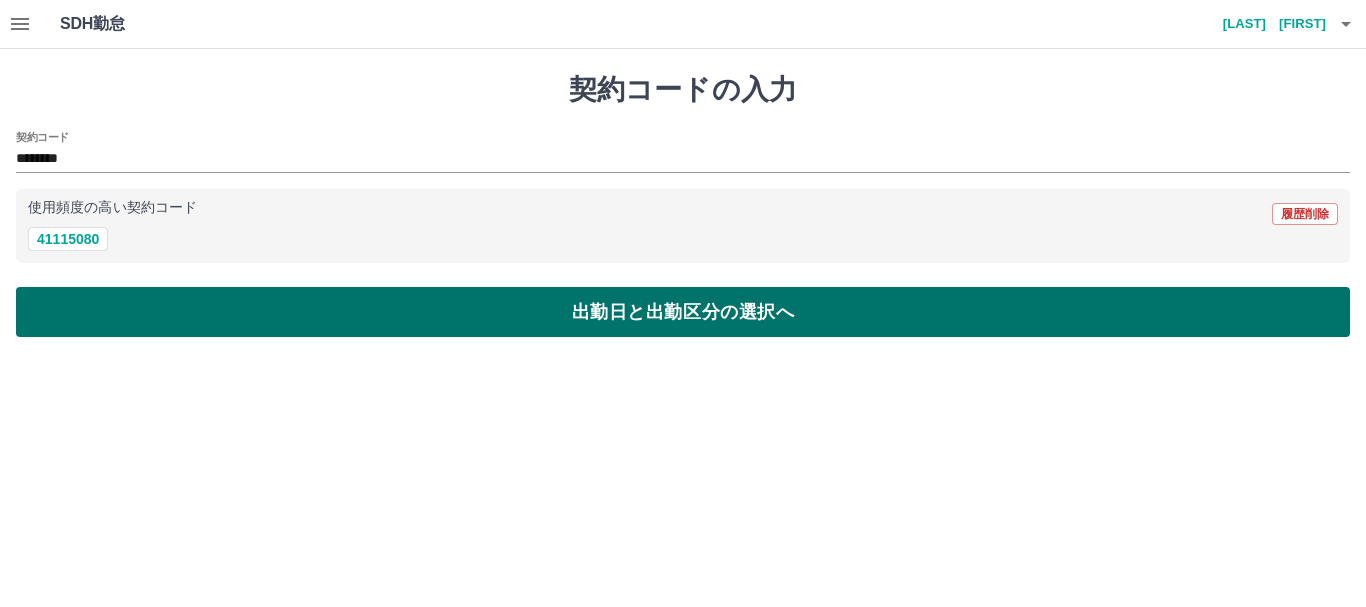 click on "出勤日と出勤区分の選択へ" at bounding box center [683, 312] 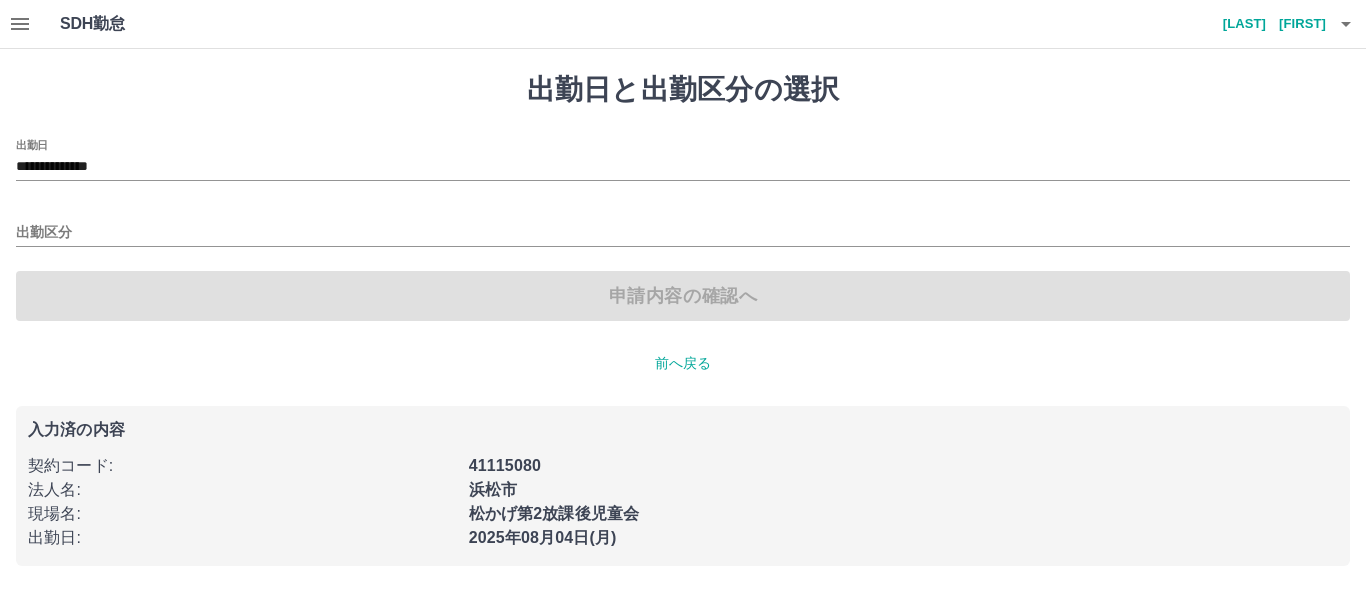 click on "出勤区分" at bounding box center [683, 226] 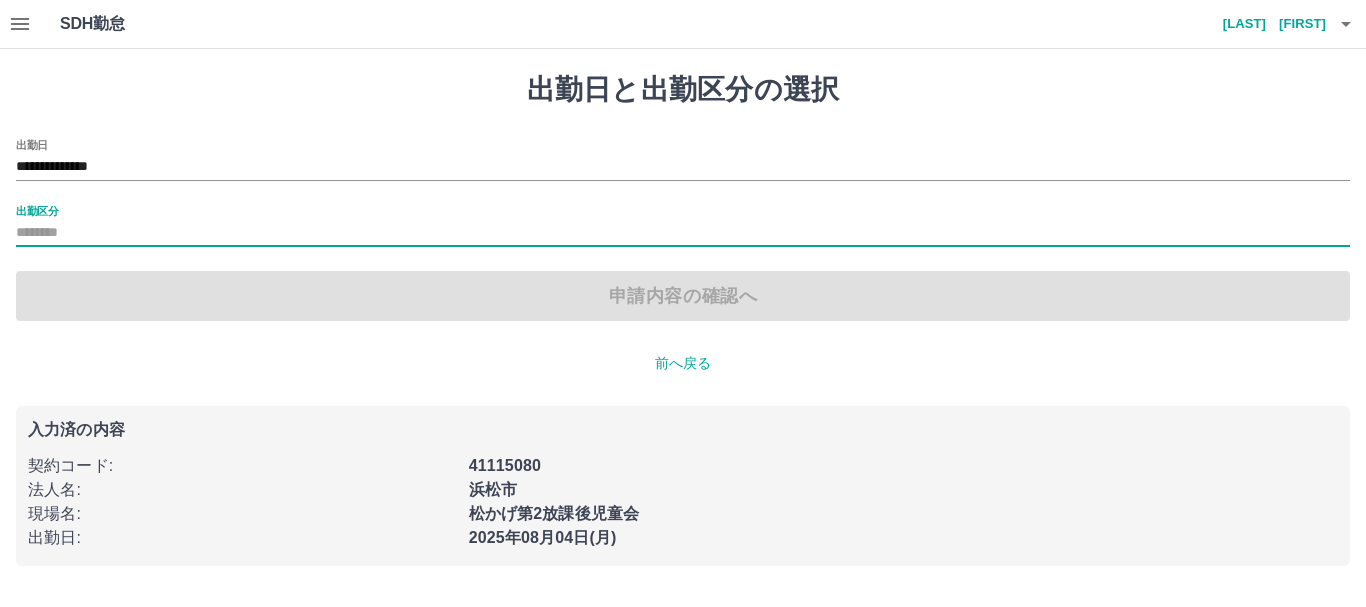 click on "出勤区分" at bounding box center [683, 233] 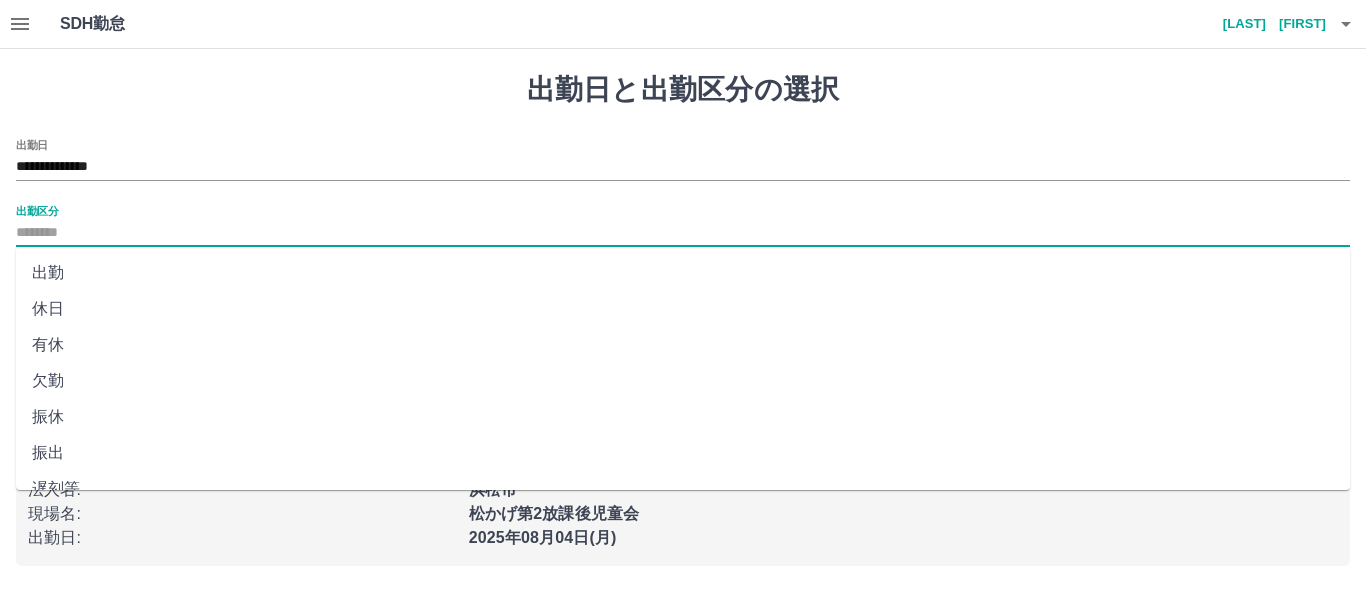 click on "出勤" at bounding box center (683, 273) 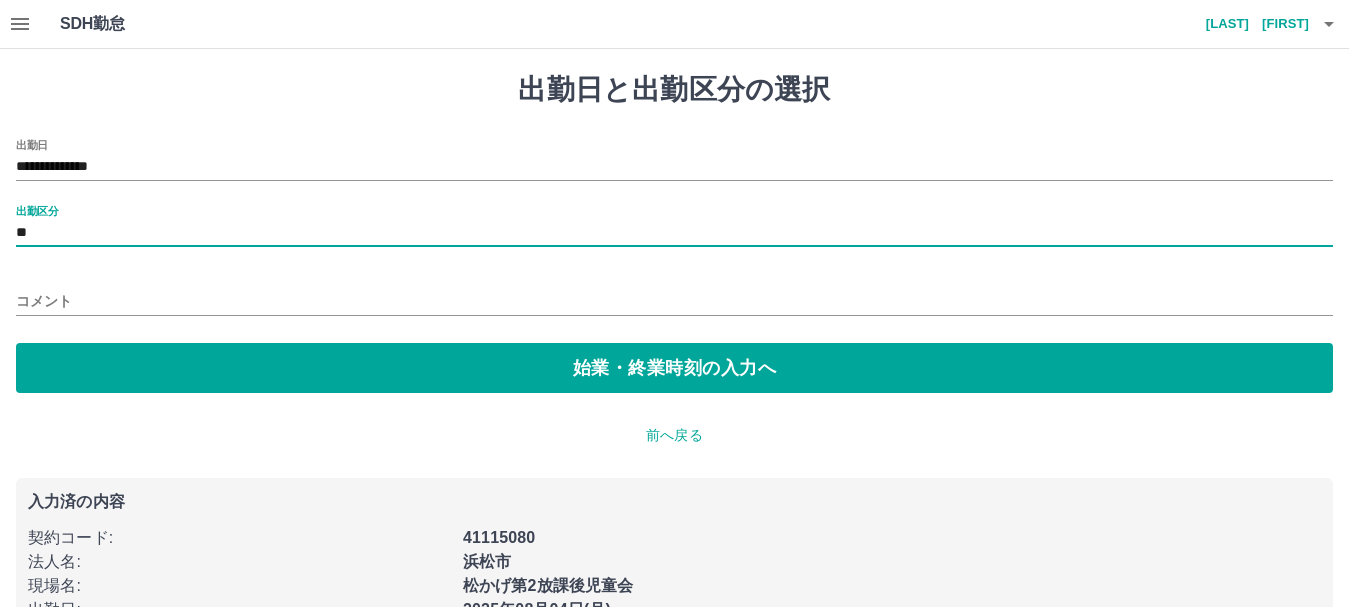 click on "コメント" at bounding box center (674, 301) 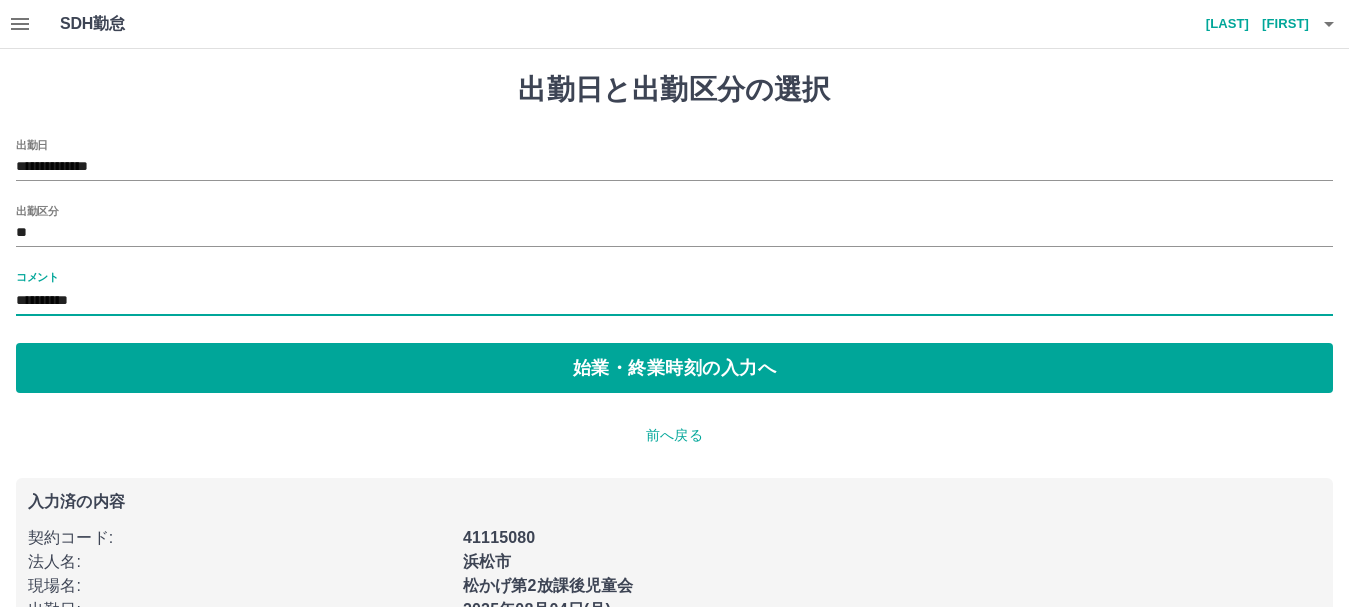 click on "**********" at bounding box center [674, 301] 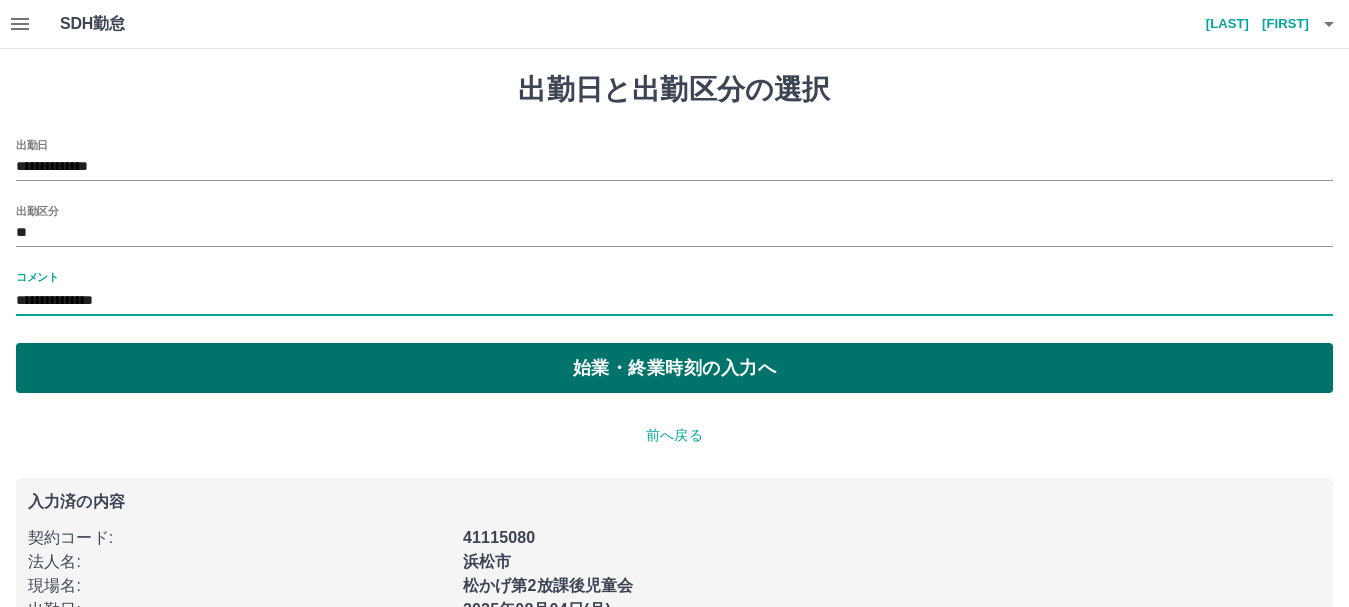 type on "**********" 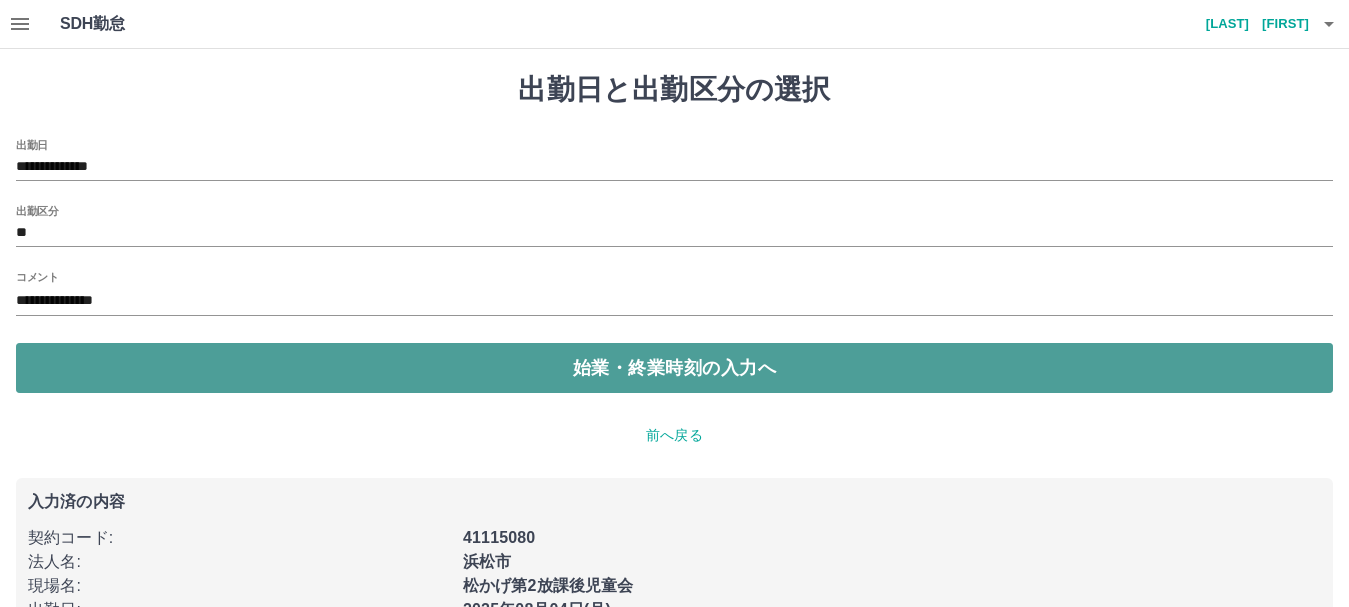 click on "始業・終業時刻の入力へ" at bounding box center (674, 368) 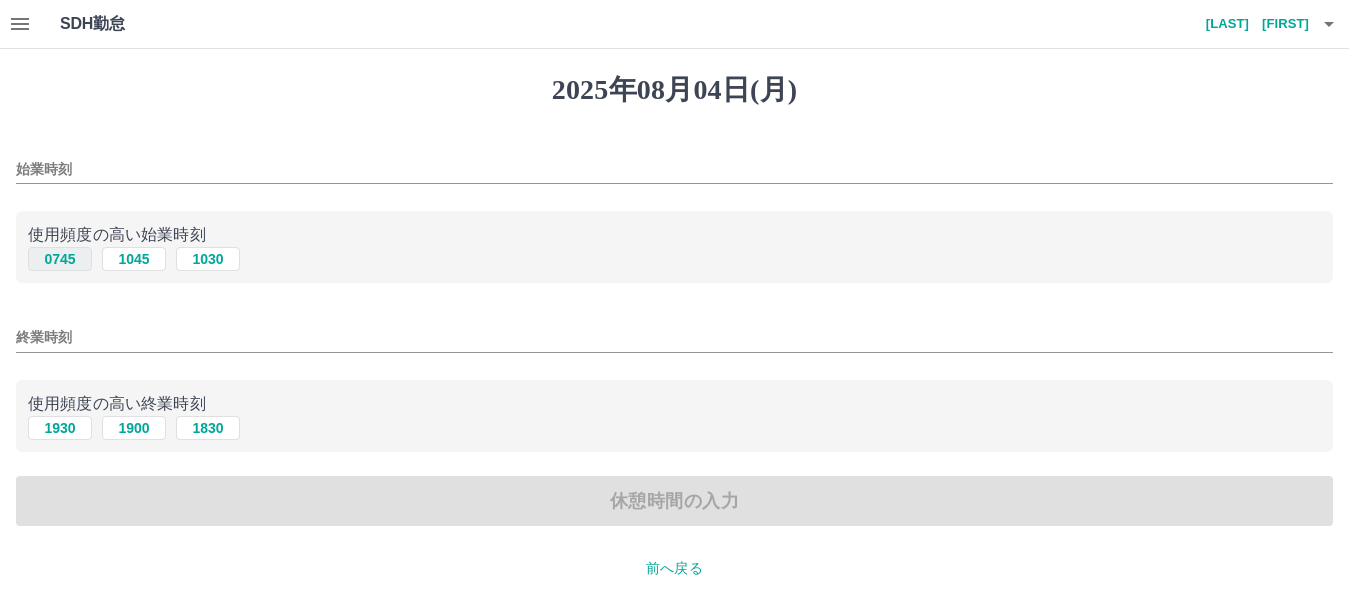 click on "0745" at bounding box center (60, 259) 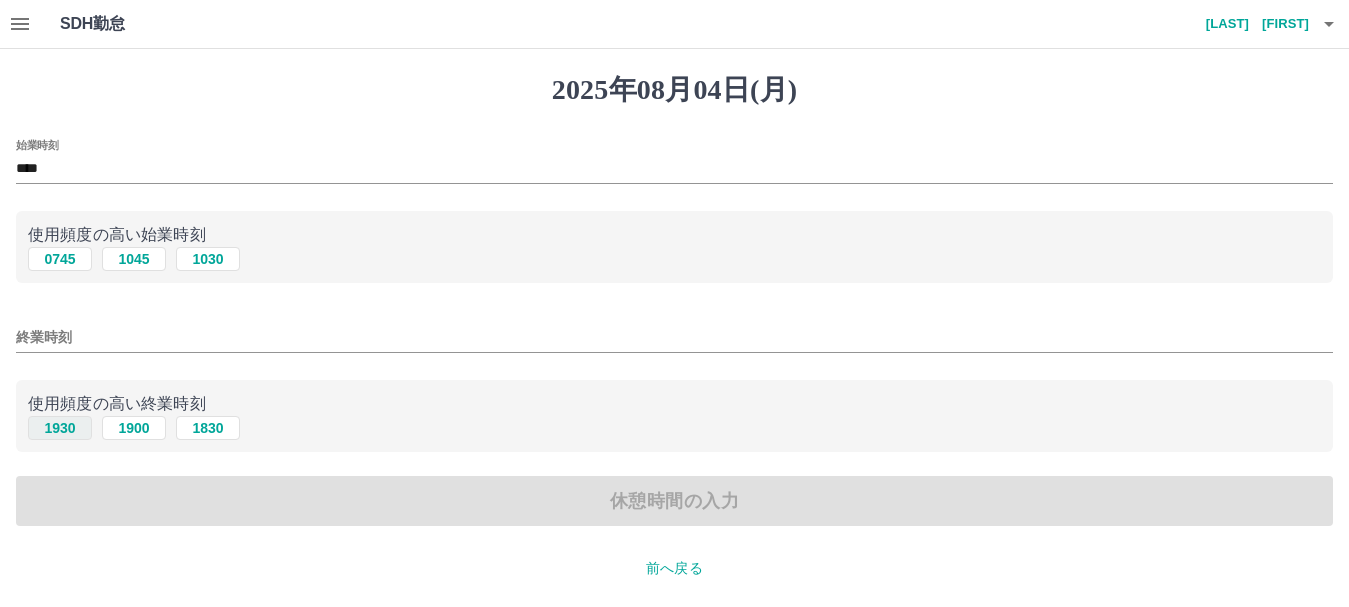click on "1930" at bounding box center (60, 428) 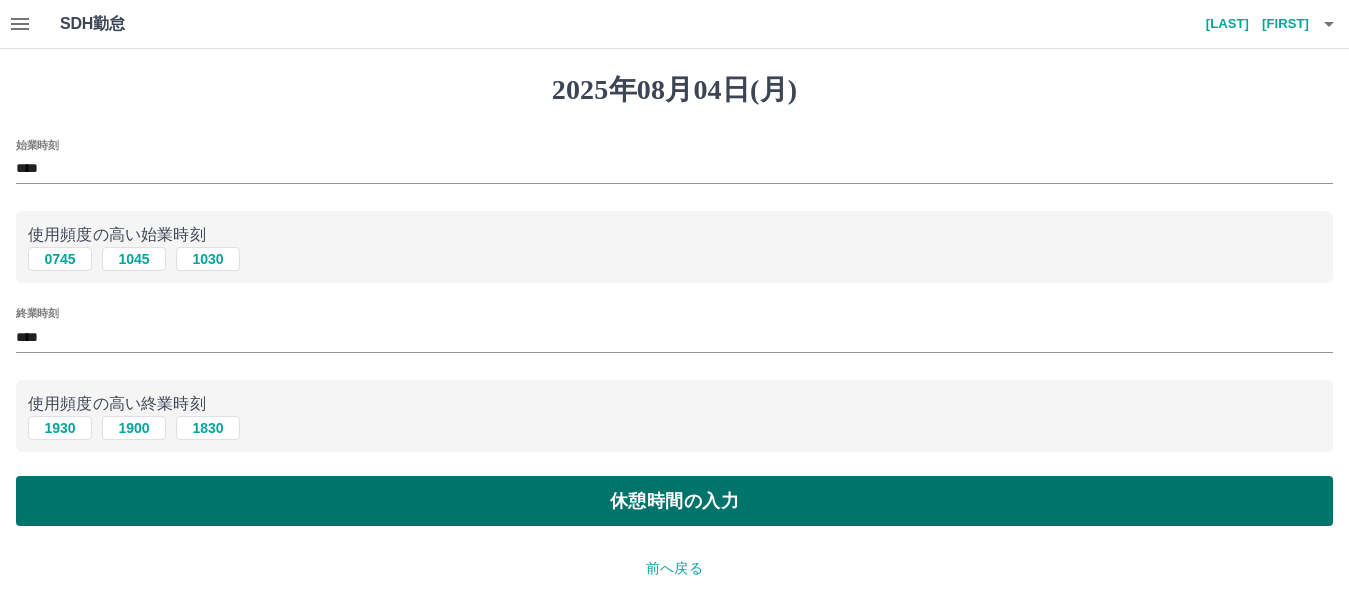 click on "休憩時間の入力" at bounding box center [674, 501] 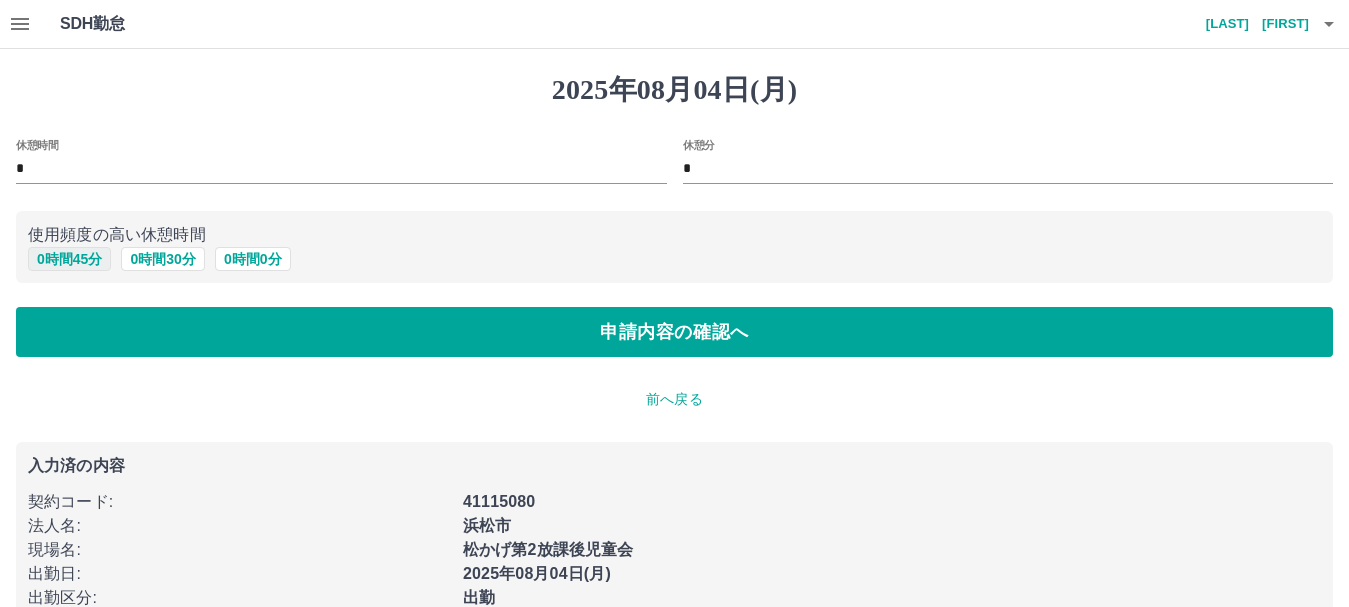 click on "0 時間 45 分" at bounding box center (69, 259) 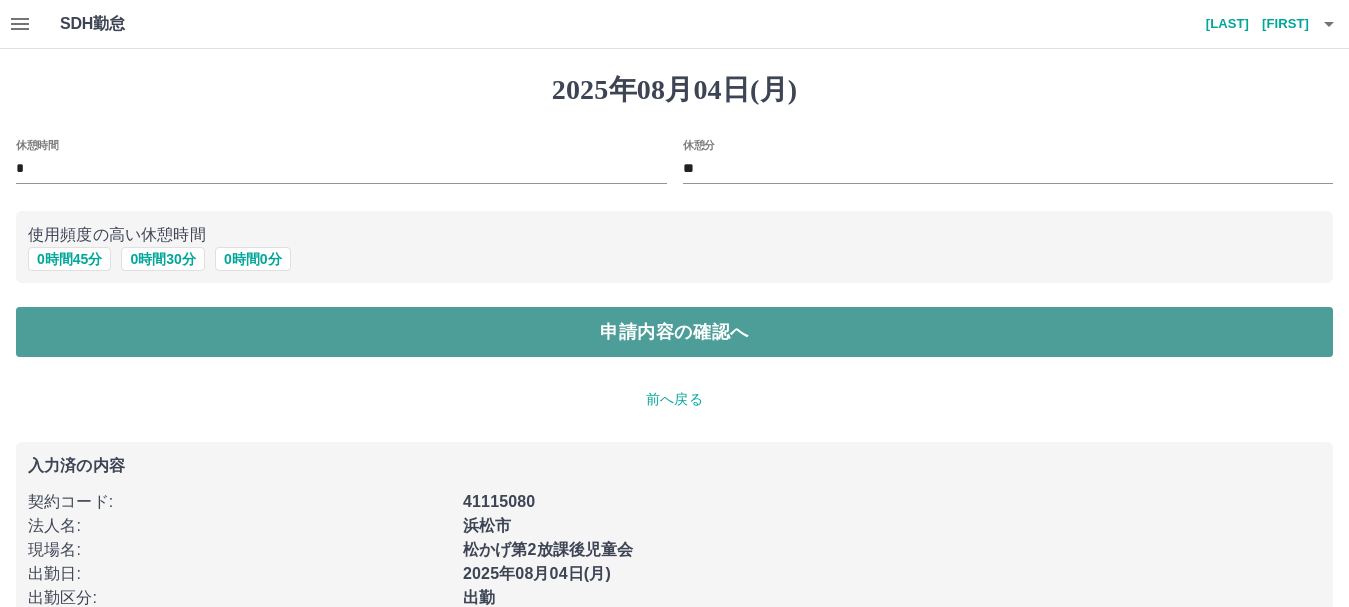 click on "申請内容の確認へ" at bounding box center (674, 332) 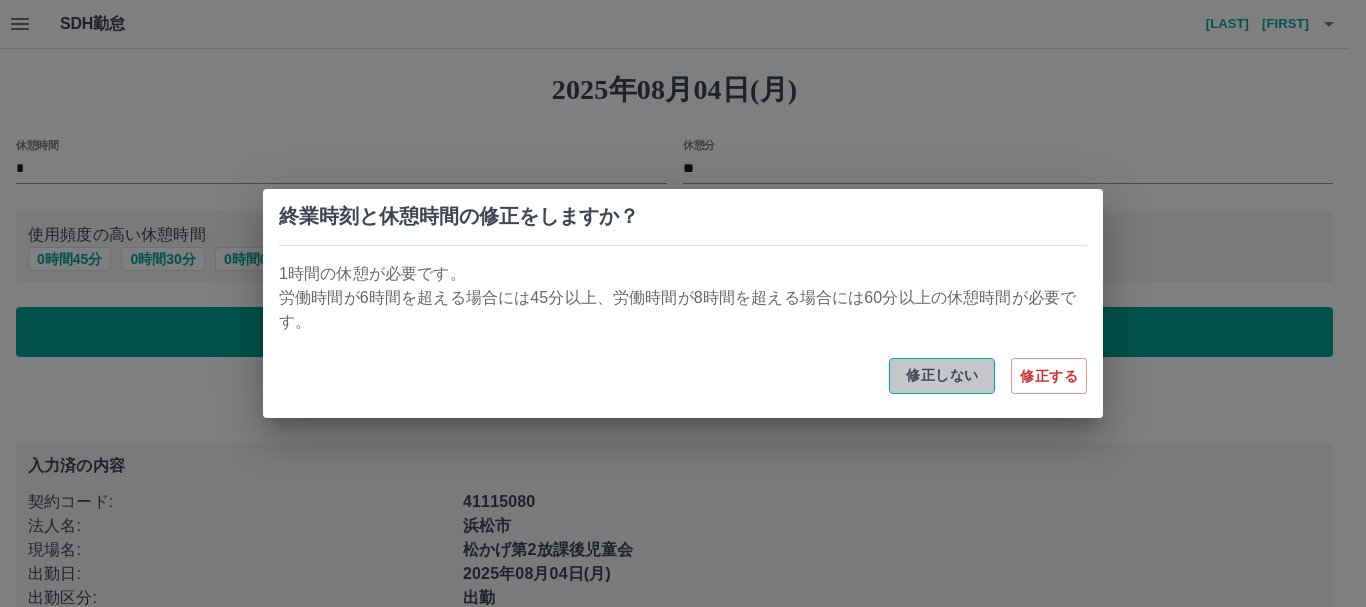 click on "修正しない" at bounding box center [942, 376] 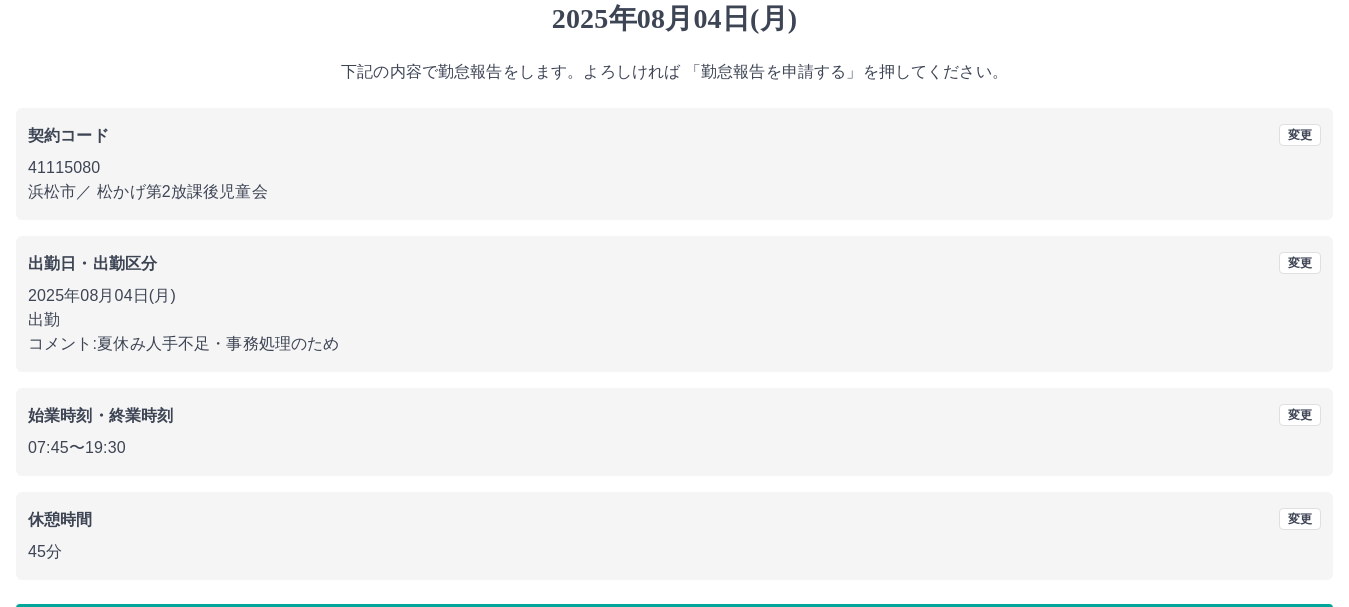 scroll, scrollTop: 142, scrollLeft: 0, axis: vertical 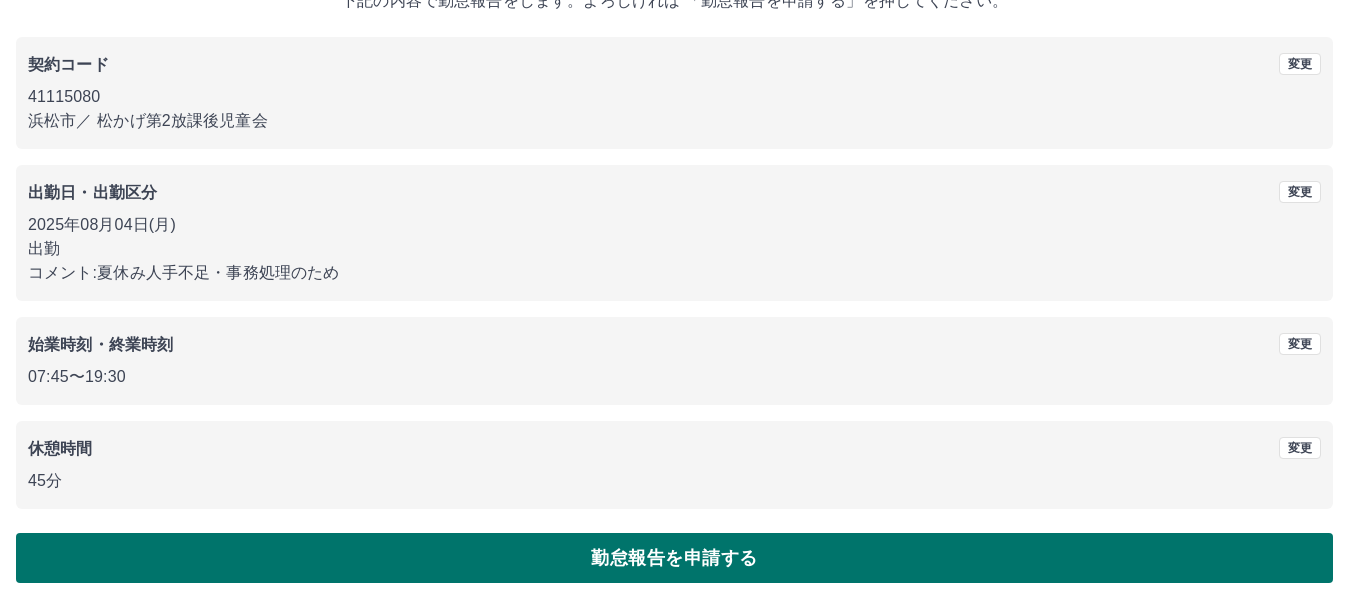 click on "勤怠報告を申請する" at bounding box center (674, 558) 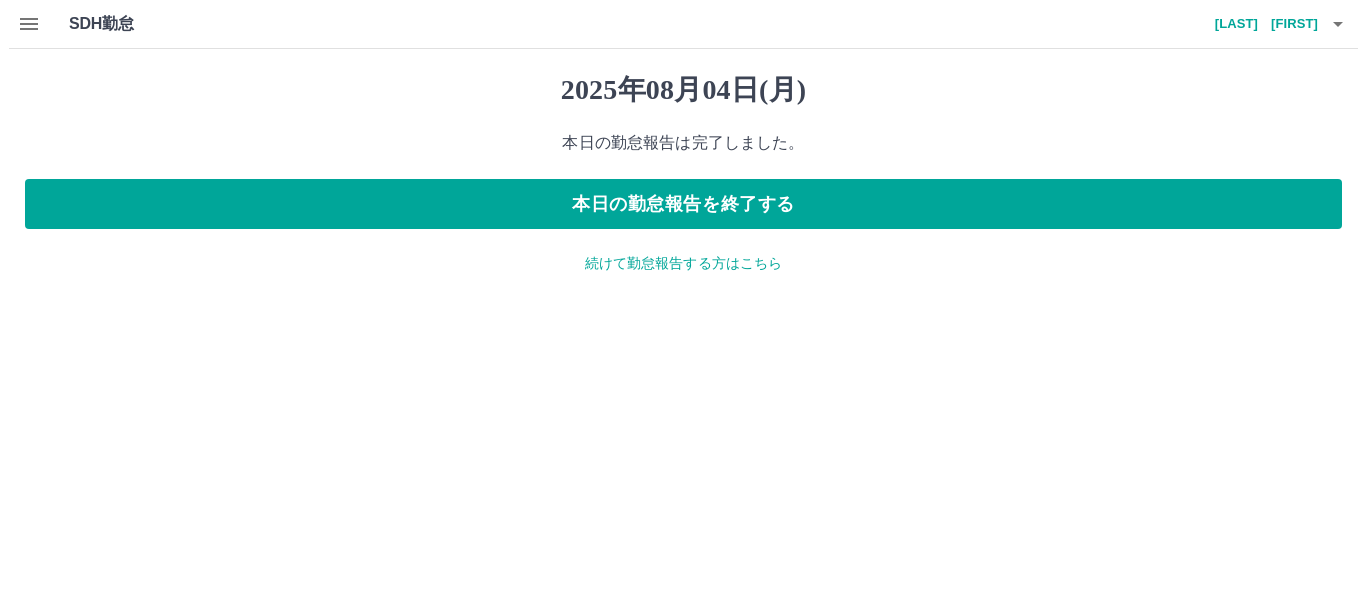 scroll, scrollTop: 0, scrollLeft: 0, axis: both 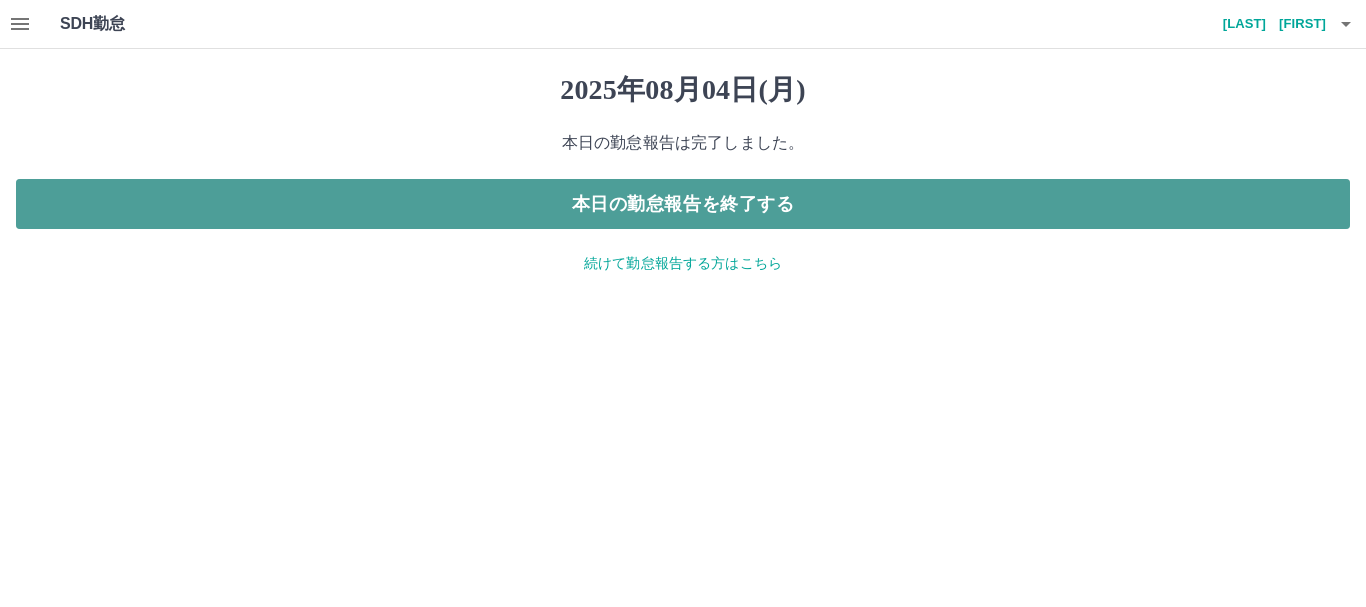 drag, startPoint x: 789, startPoint y: 198, endPoint x: 762, endPoint y: 221, distance: 35.468296 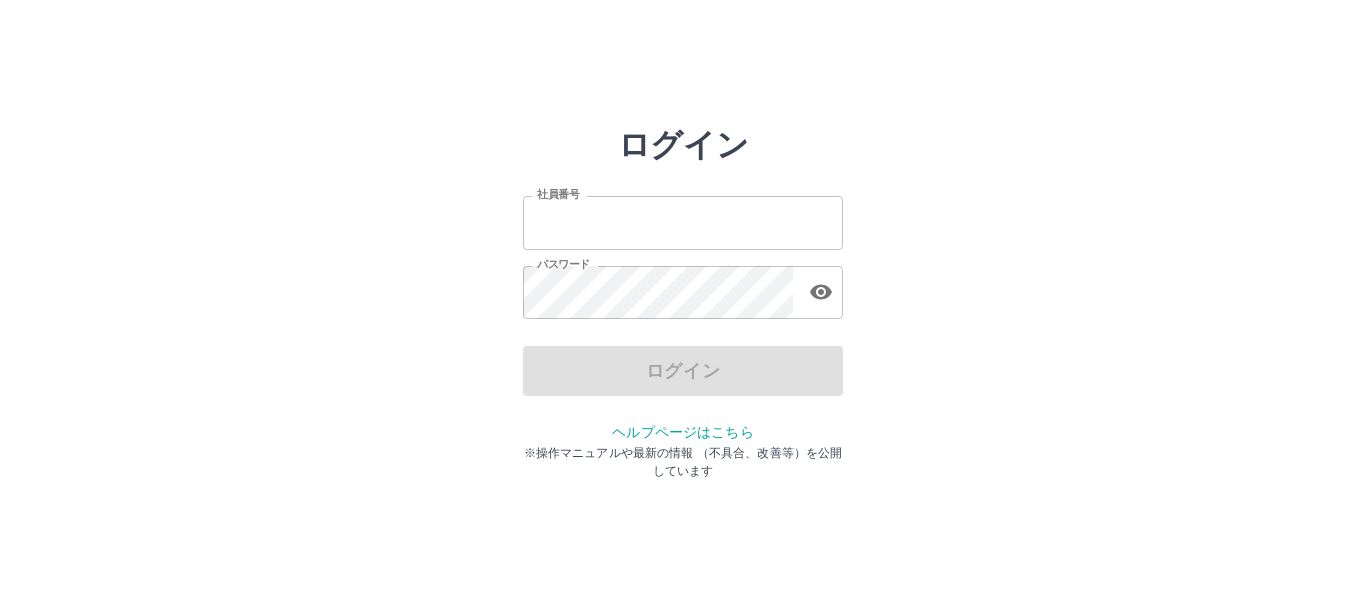 scroll, scrollTop: 0, scrollLeft: 0, axis: both 